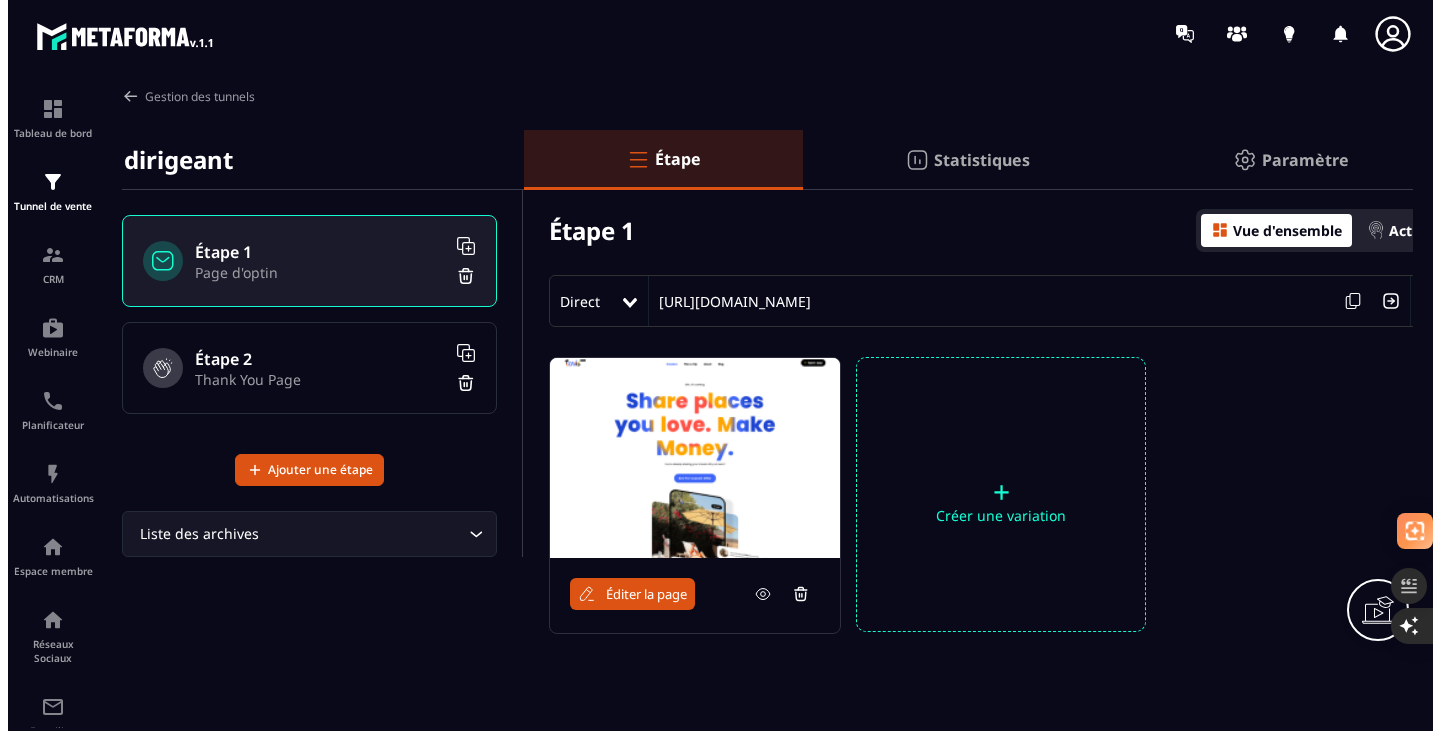 scroll, scrollTop: 0, scrollLeft: 0, axis: both 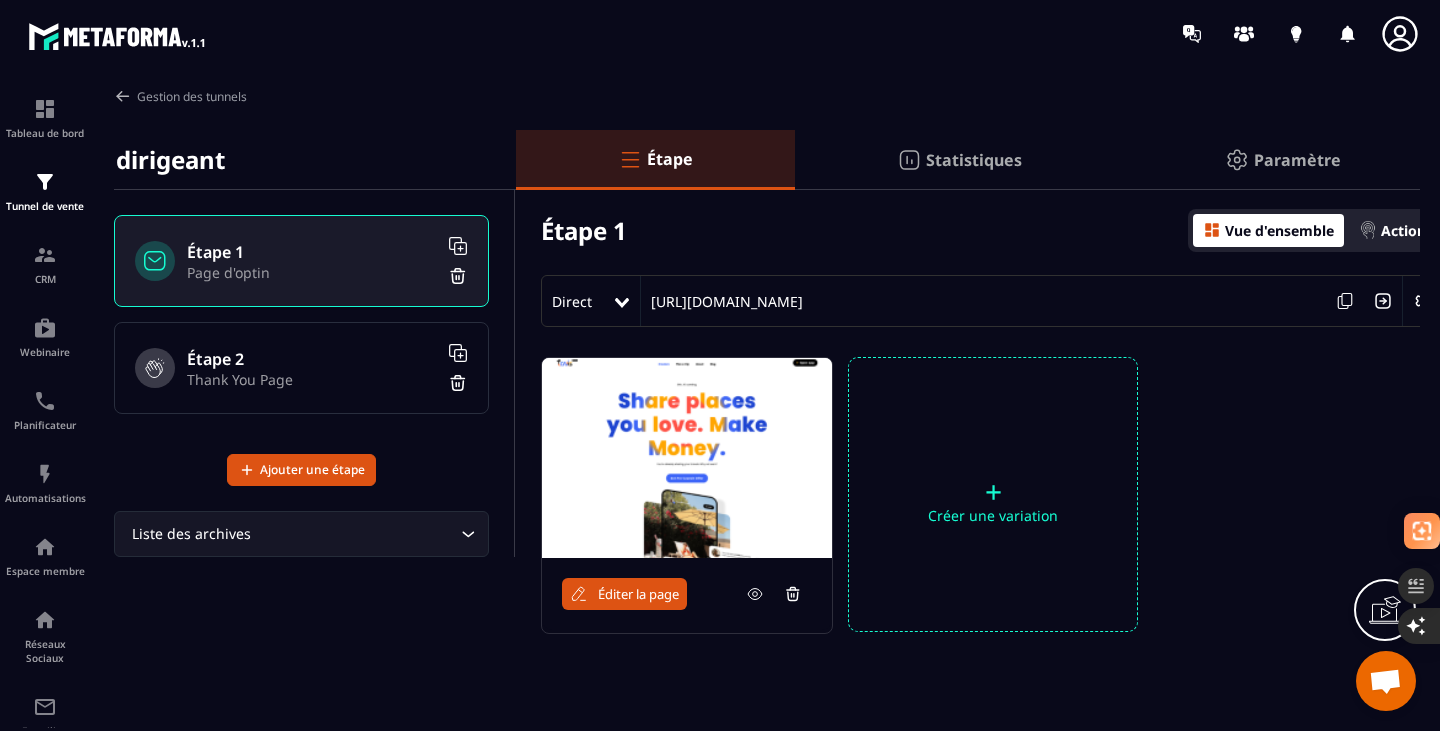 click on "Gestion des tunnels dirigeant Étape 1 Page d'optin Étape 2 Thank You Page Ajouter une étape Liste des archives Loading... Étape Statistiques Paramètre Étape 1 Vue d'ensemble Actions Direct [URL][DOMAIN_NAME] Éditer la page  +  Créer une variation" 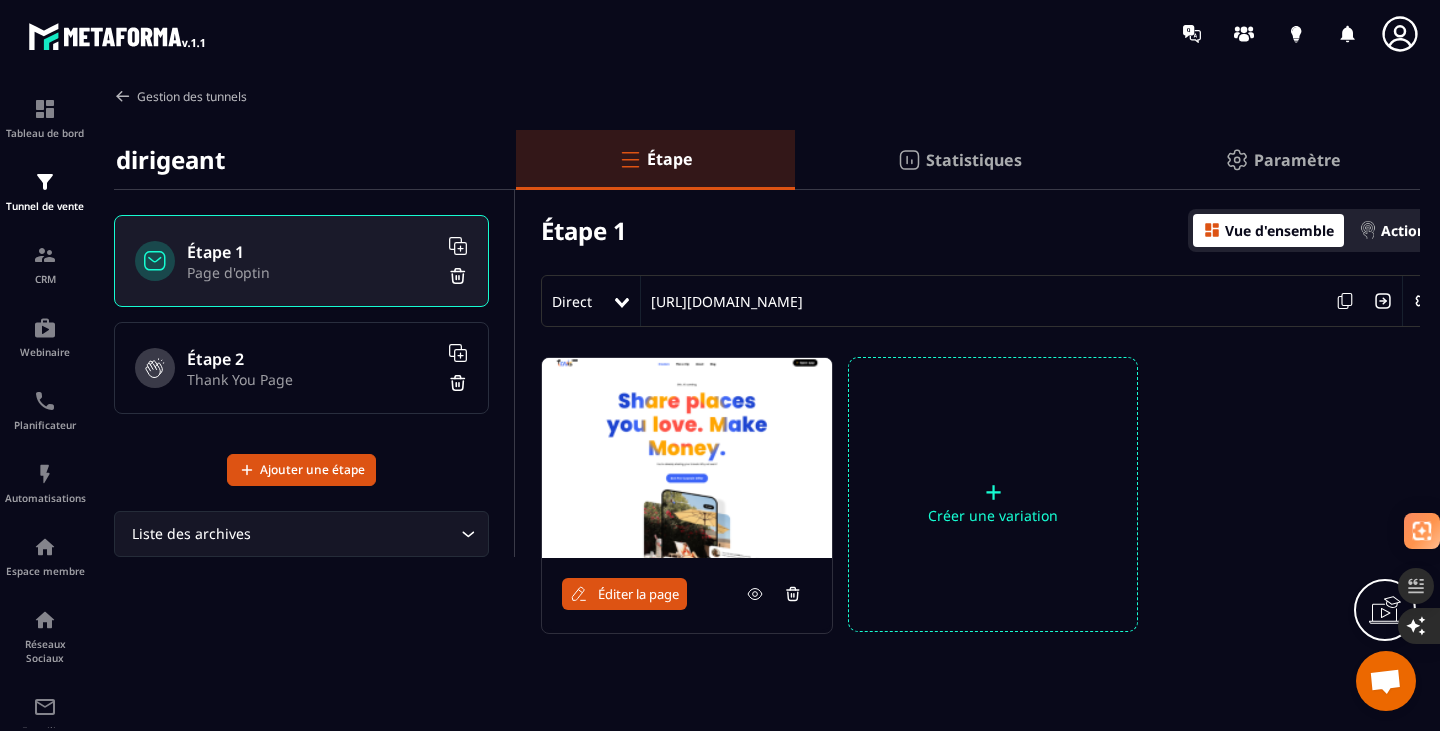 click at bounding box center (123, 96) 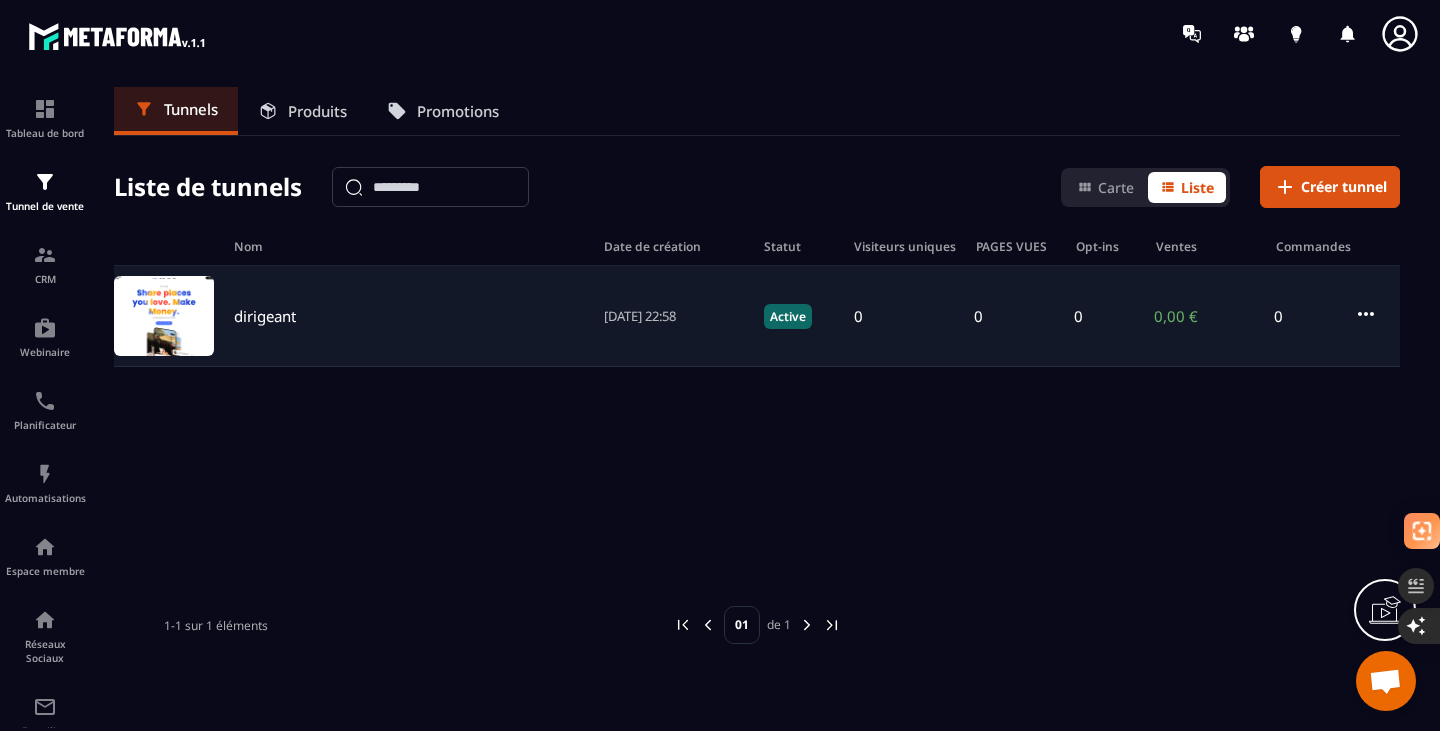 click 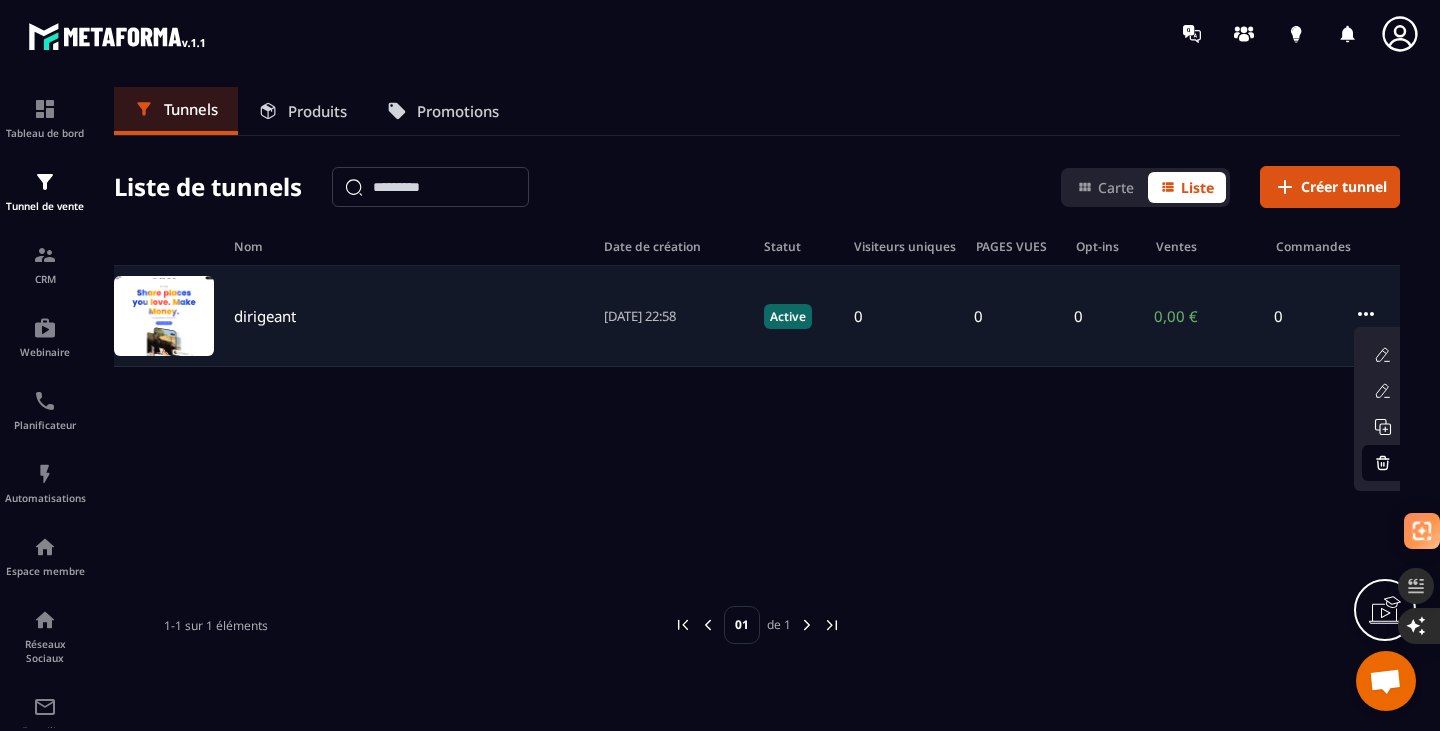 click 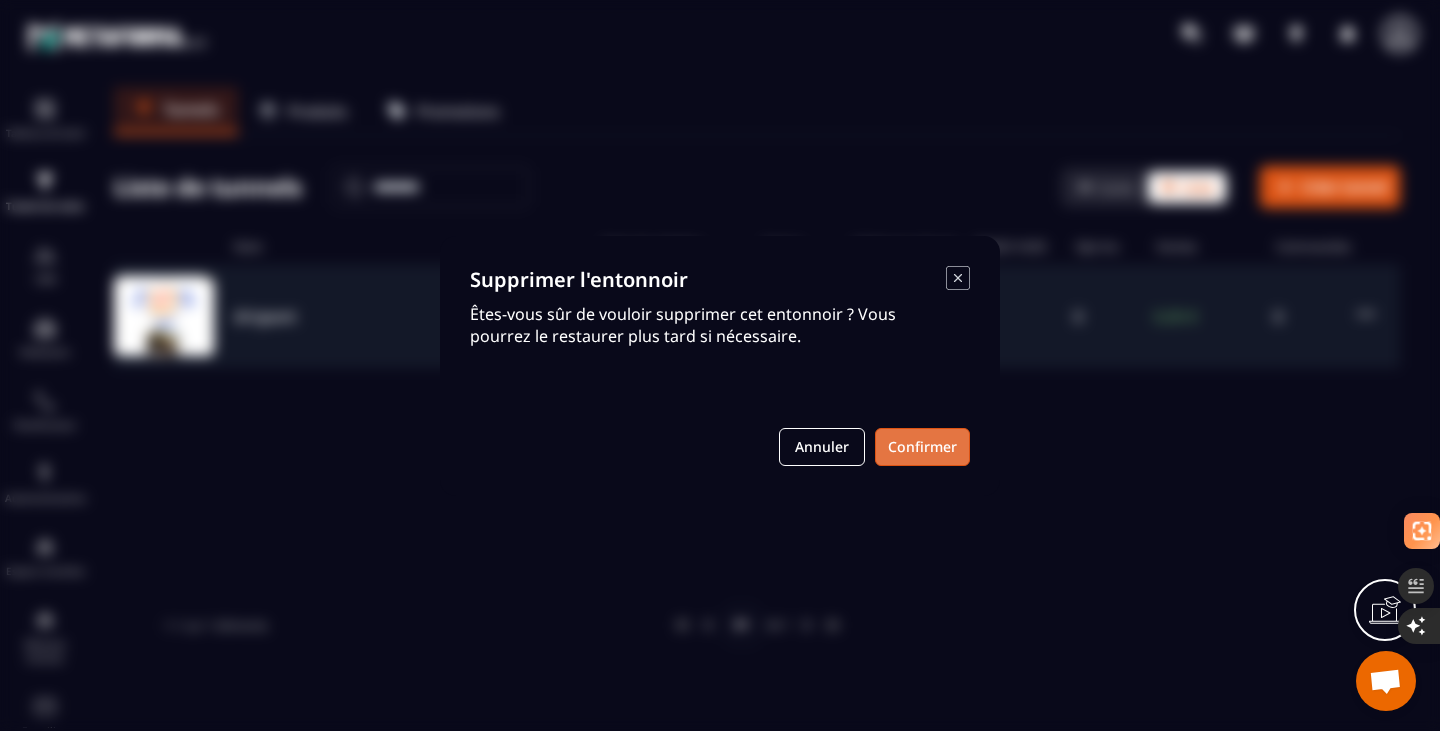 click on "Confirmer" at bounding box center (922, 447) 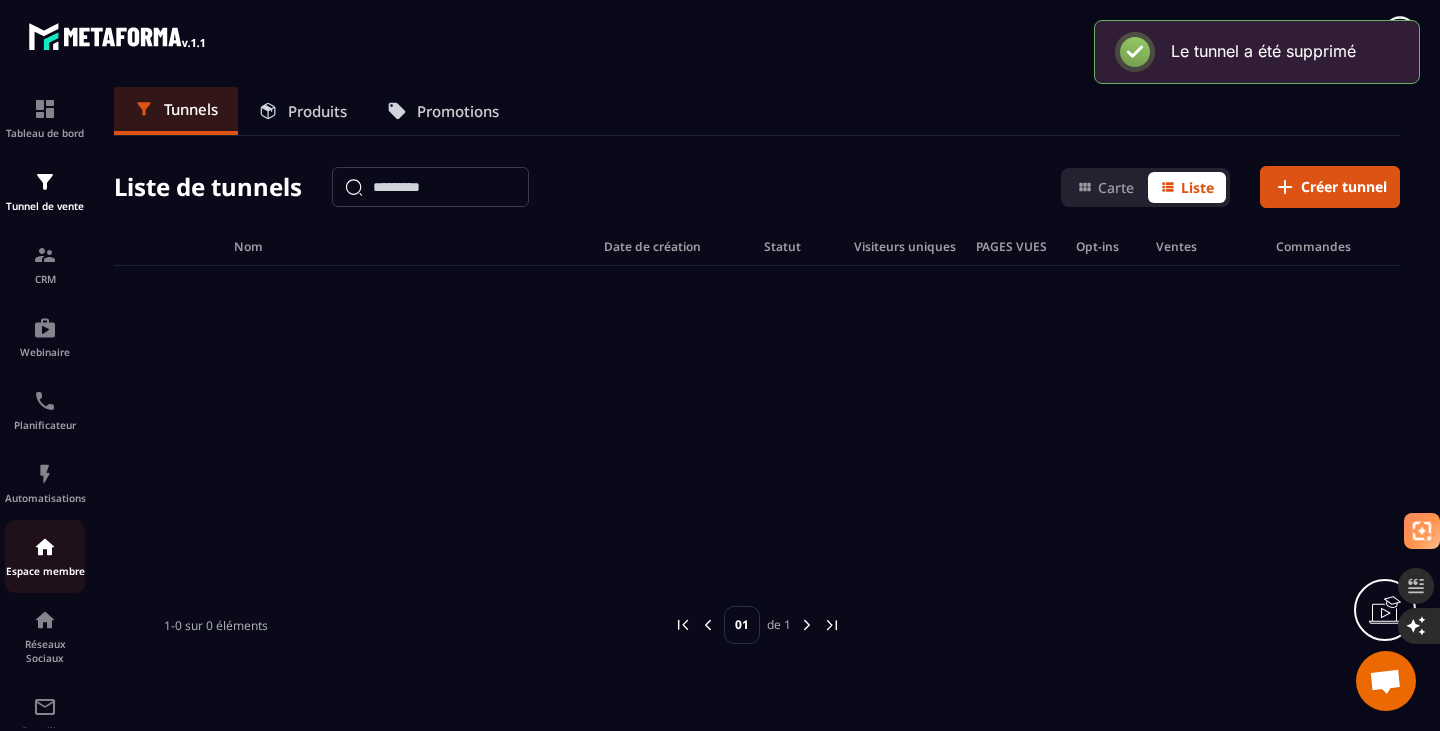 click on "Espace membre" 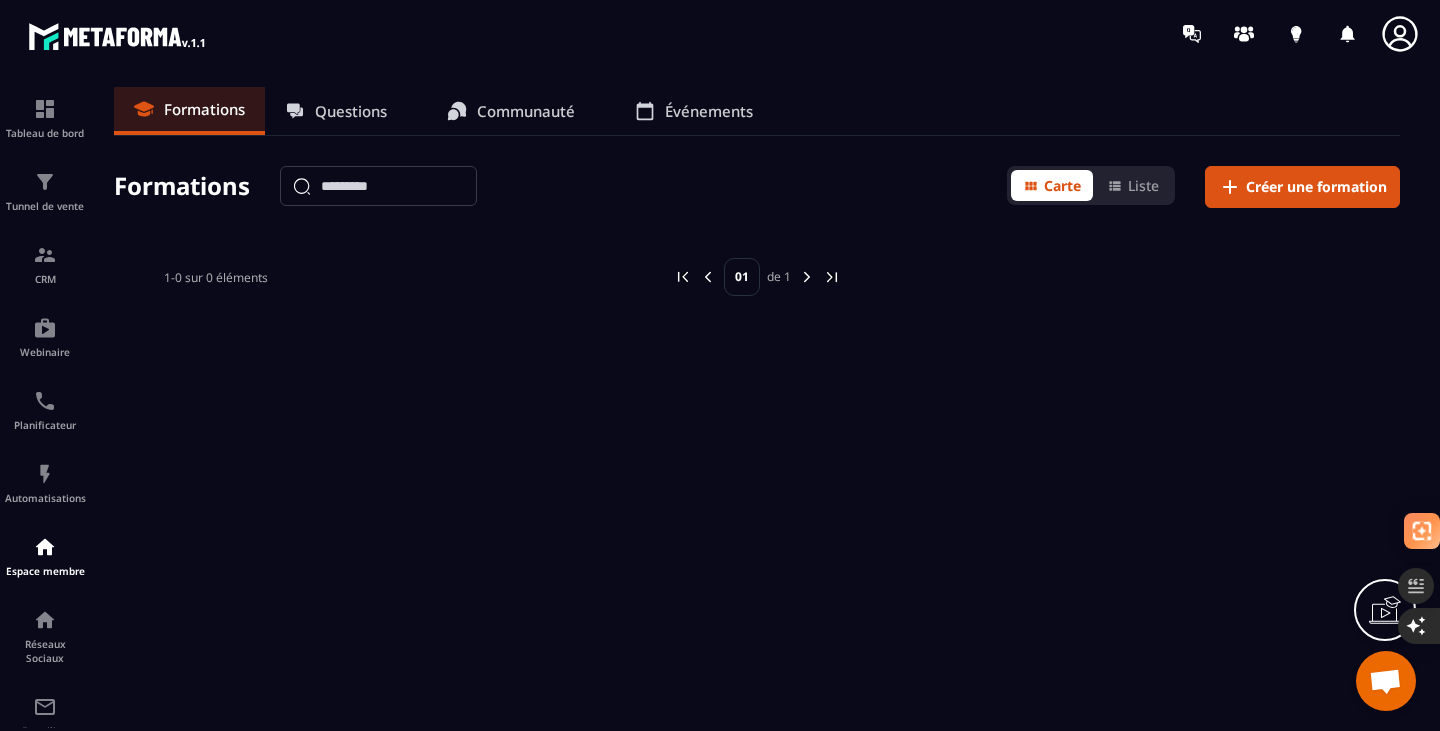 click on "Questions" at bounding box center [336, 111] 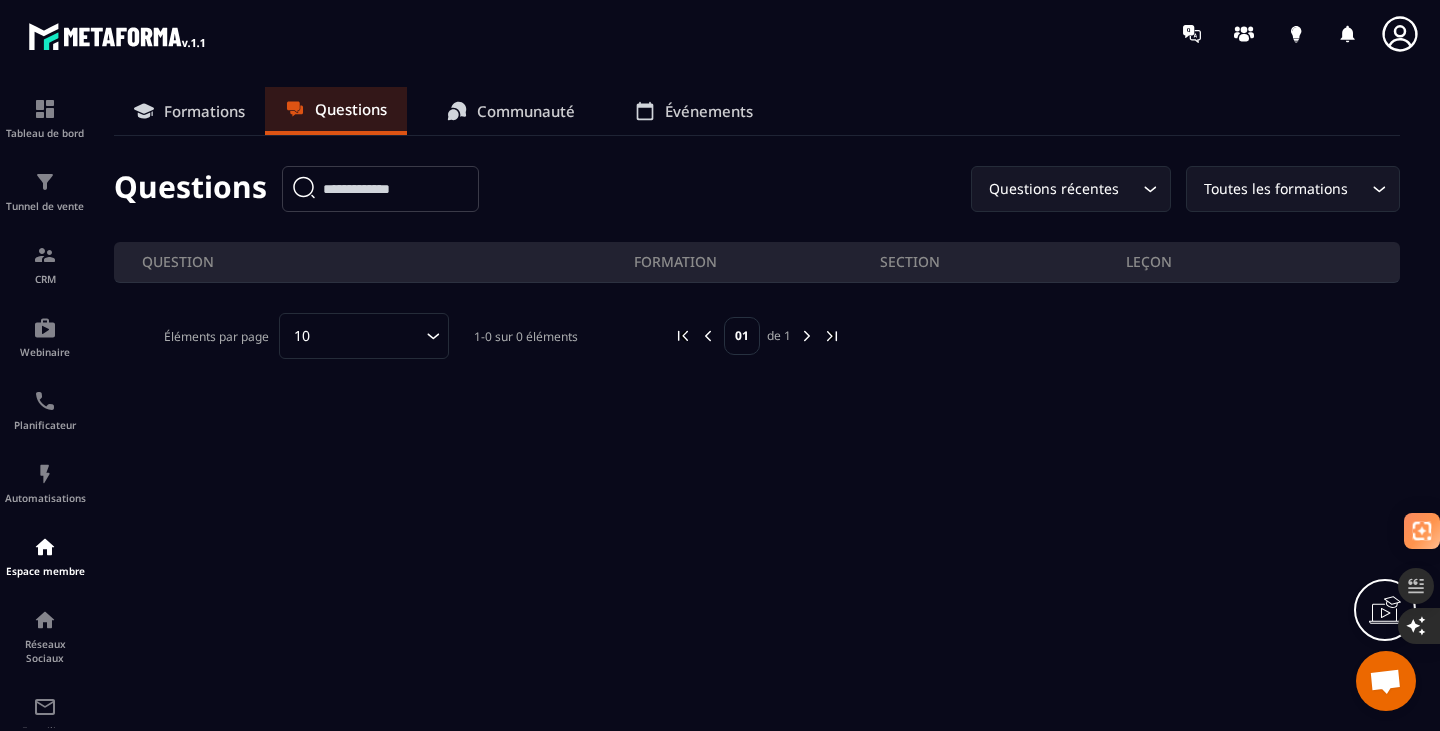 click on "Communauté" at bounding box center (526, 111) 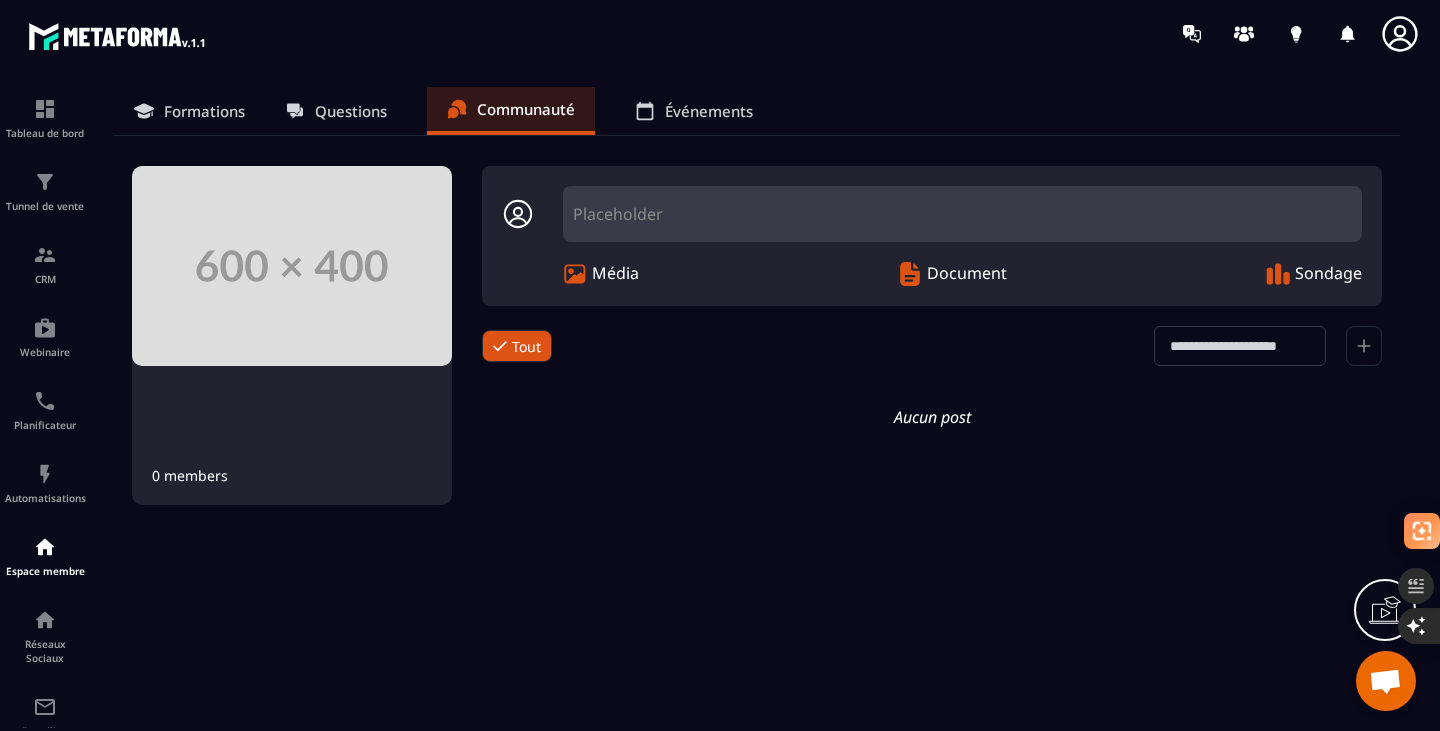 click on "Événements" at bounding box center (694, 111) 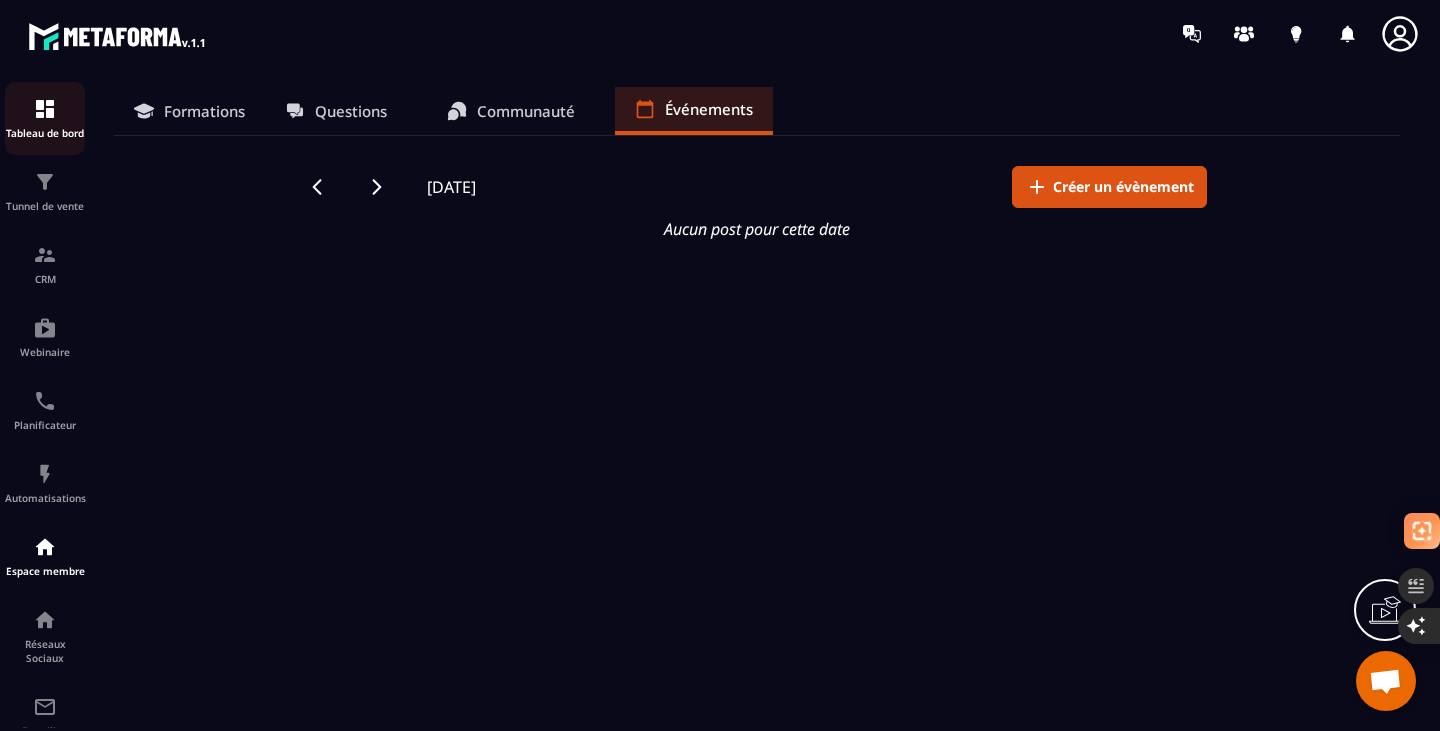 click on "Tableau de bord" 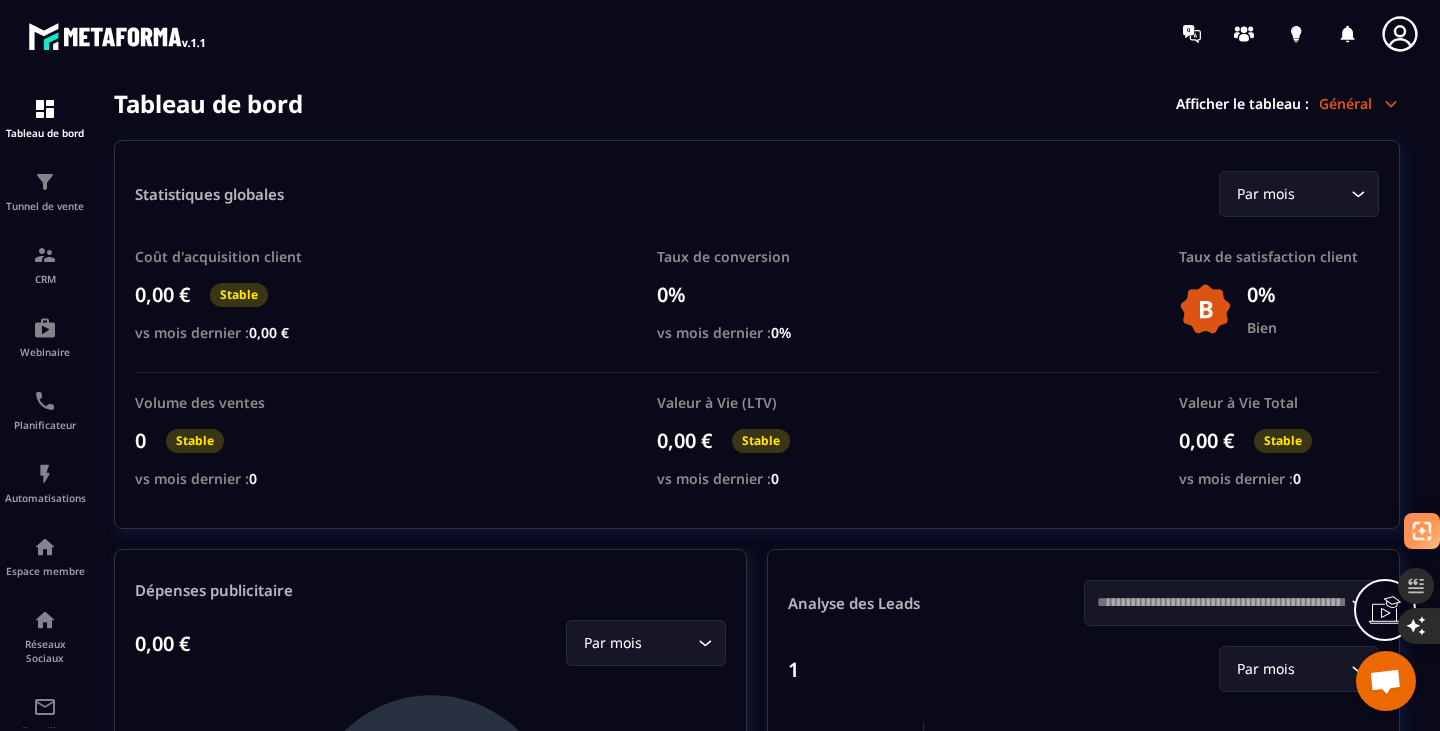 click at bounding box center [118, 36] 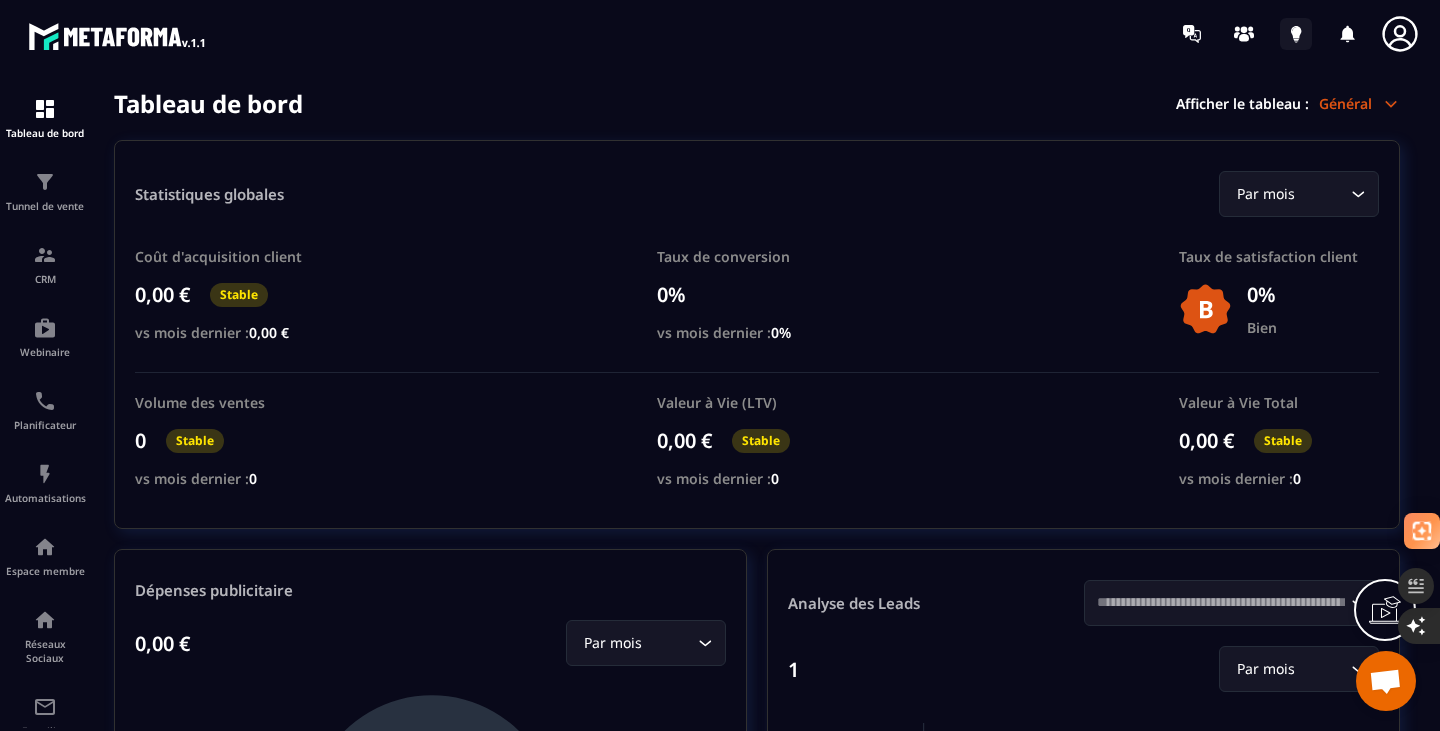 click 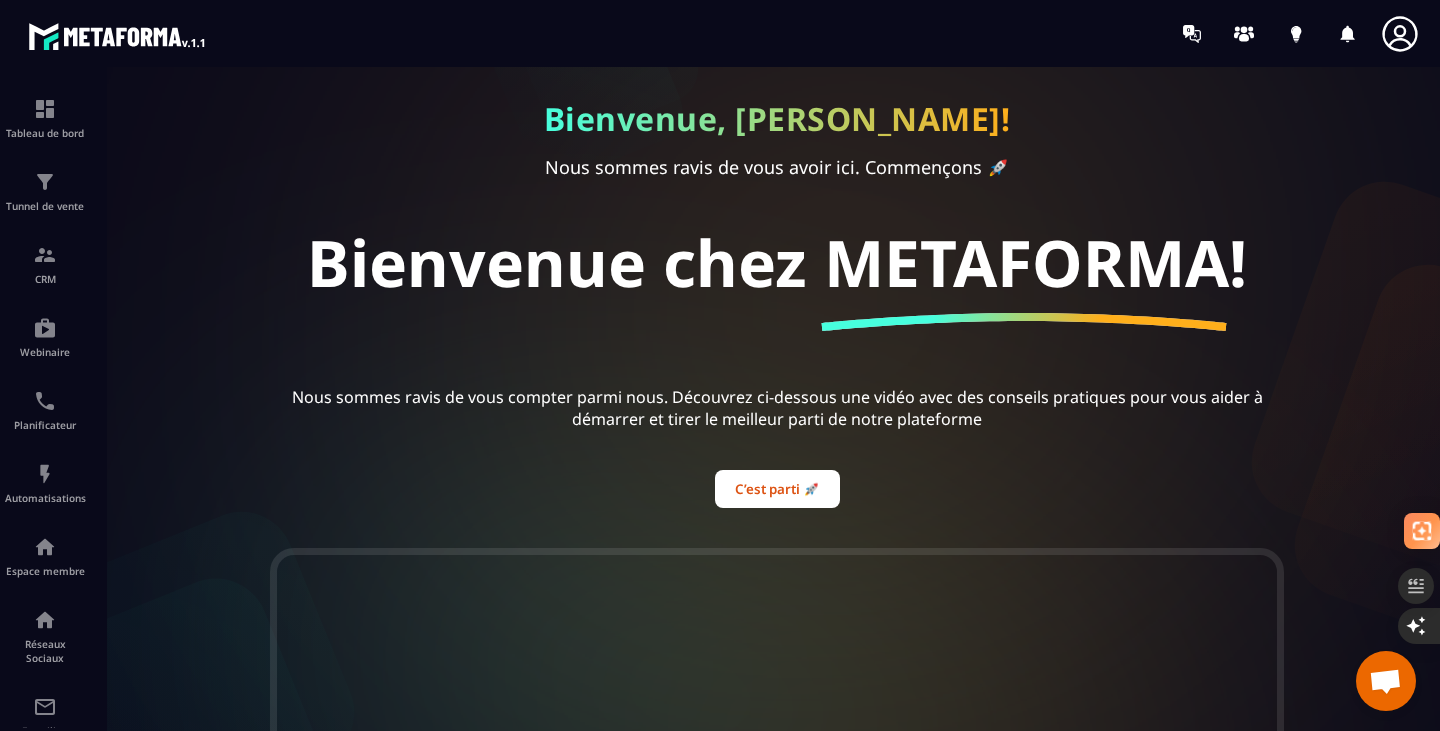 scroll, scrollTop: 0, scrollLeft: 0, axis: both 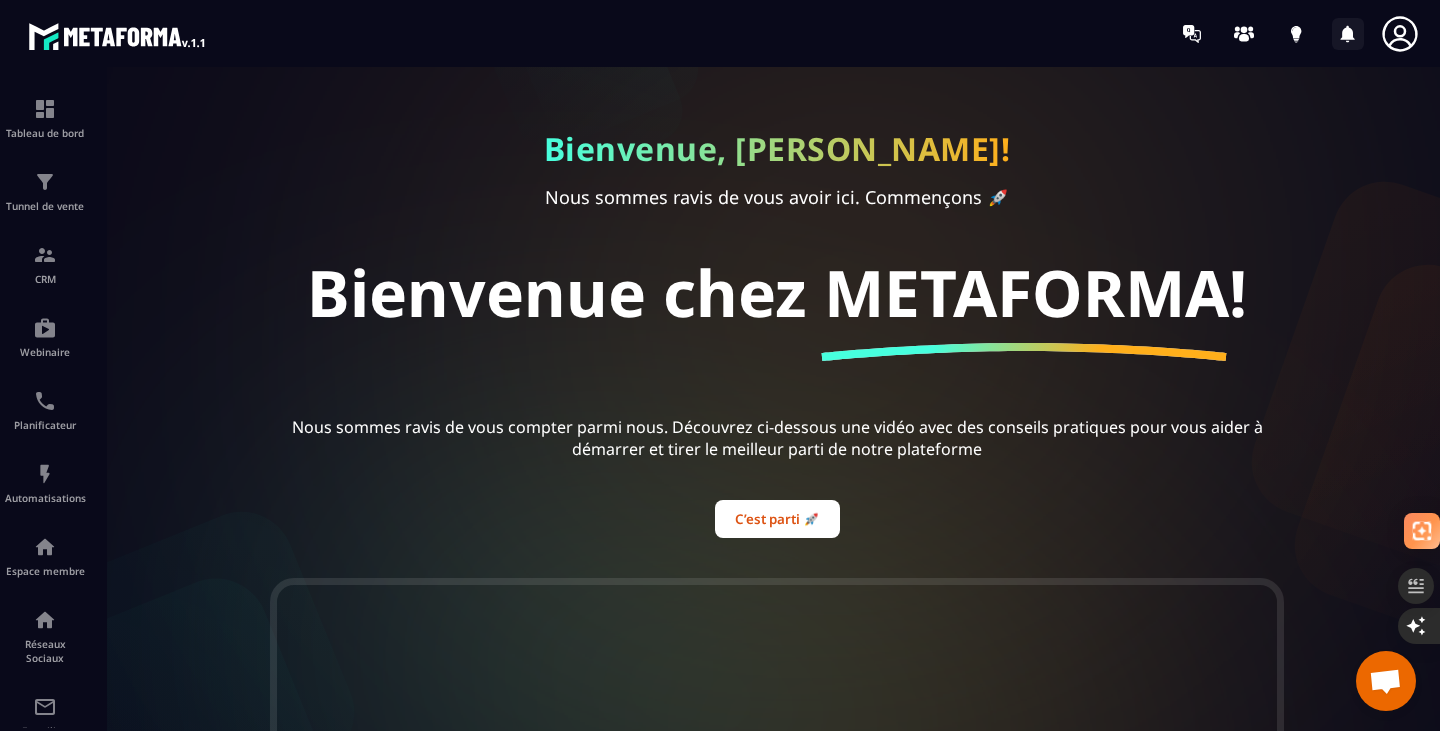 click 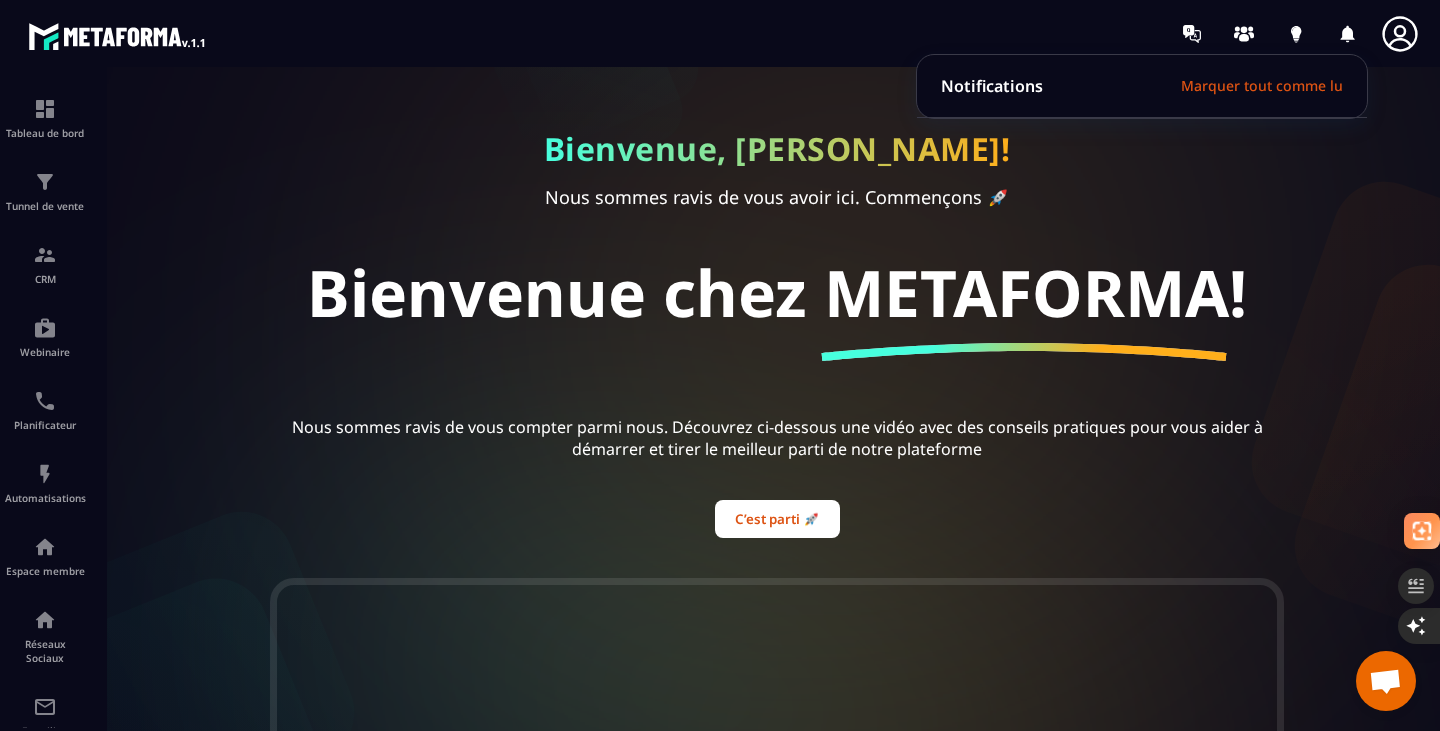 click on "Bienvenue, [PERSON_NAME]!  Nous sommes ravis de vous avoir ici. Commençons 🚀 Bienvenue chez METAFORMA!  Nous sommes ravis de vous compter parmi nous. Découvrez ci-dessous une vidéo avec des conseils pratiques pour vous aider à démarrer et tirer le meilleur parti de notre plateforme C’est parti 🚀" at bounding box center (777, 399) 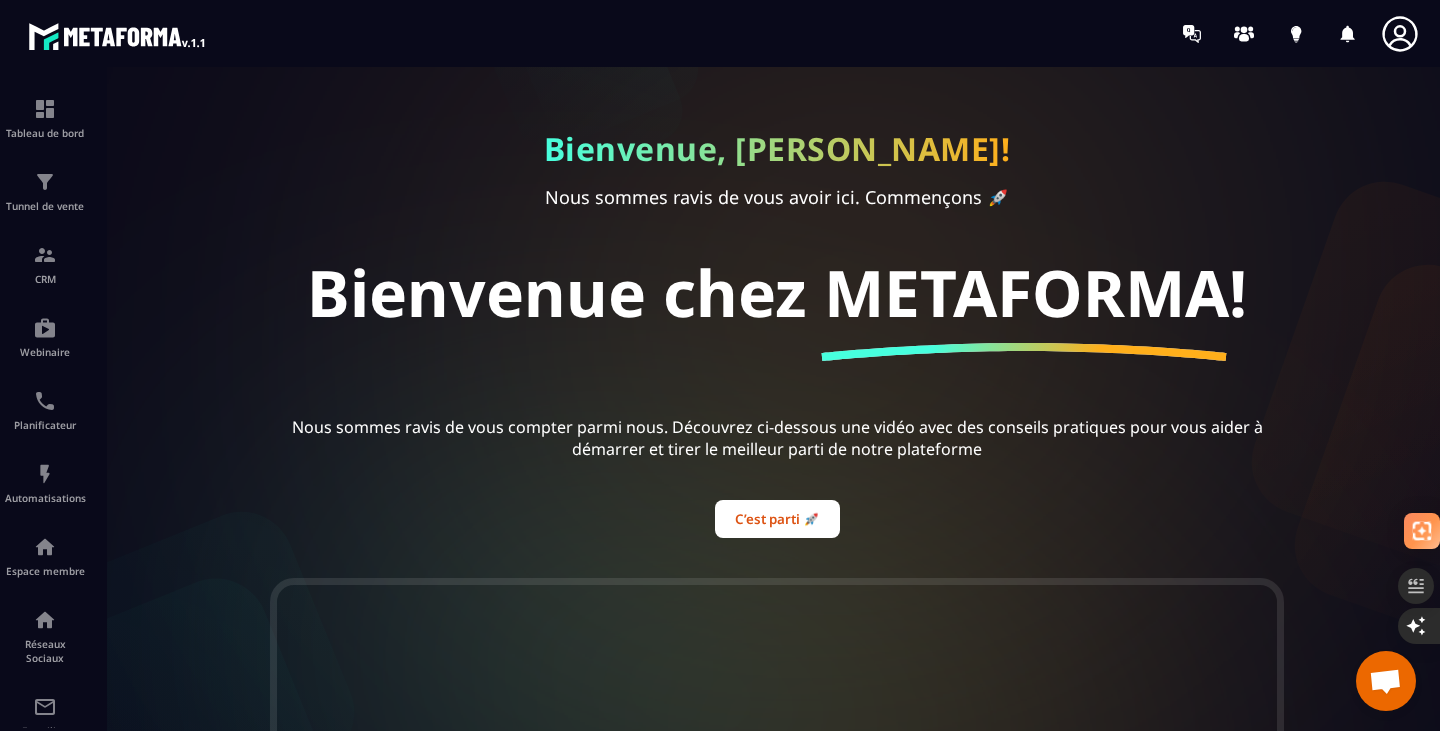 click at bounding box center [777, 409] 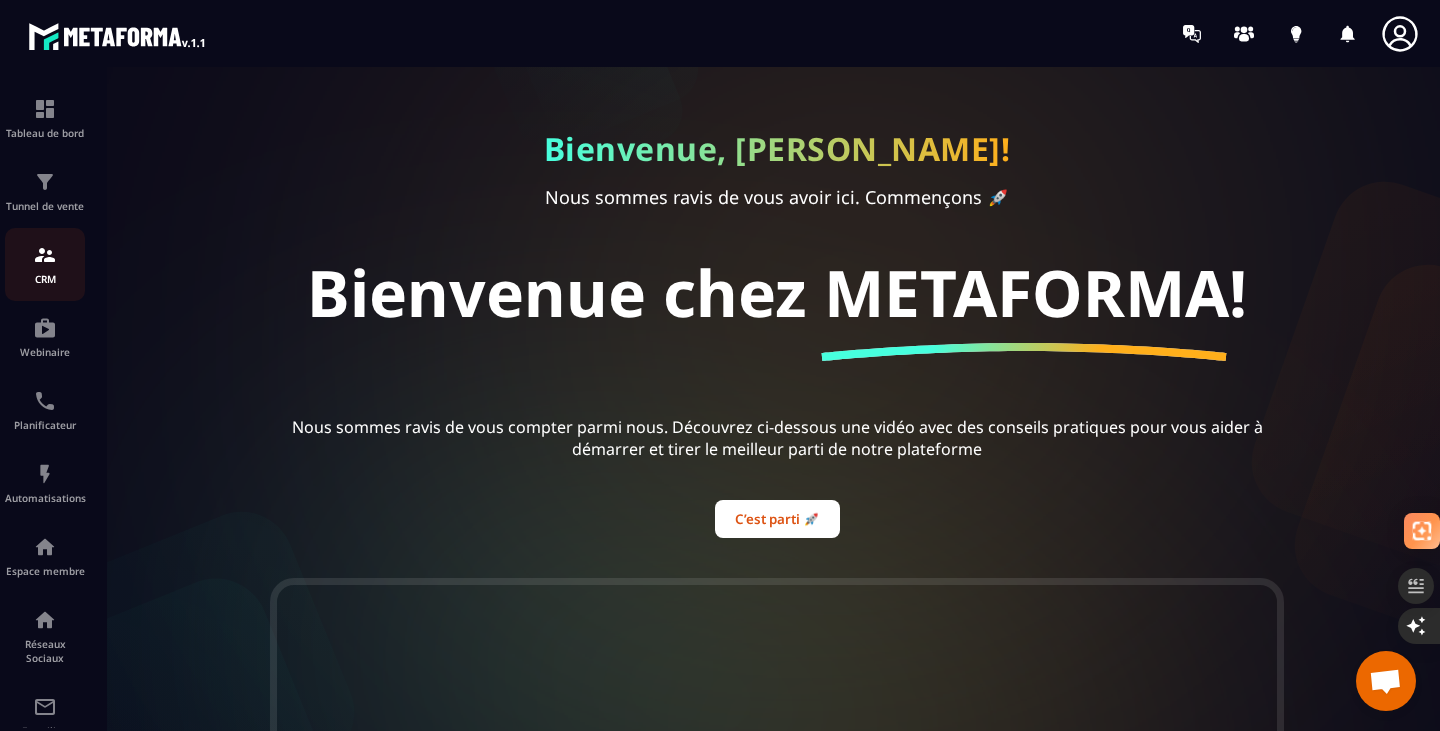 click on "CRM" at bounding box center [45, 279] 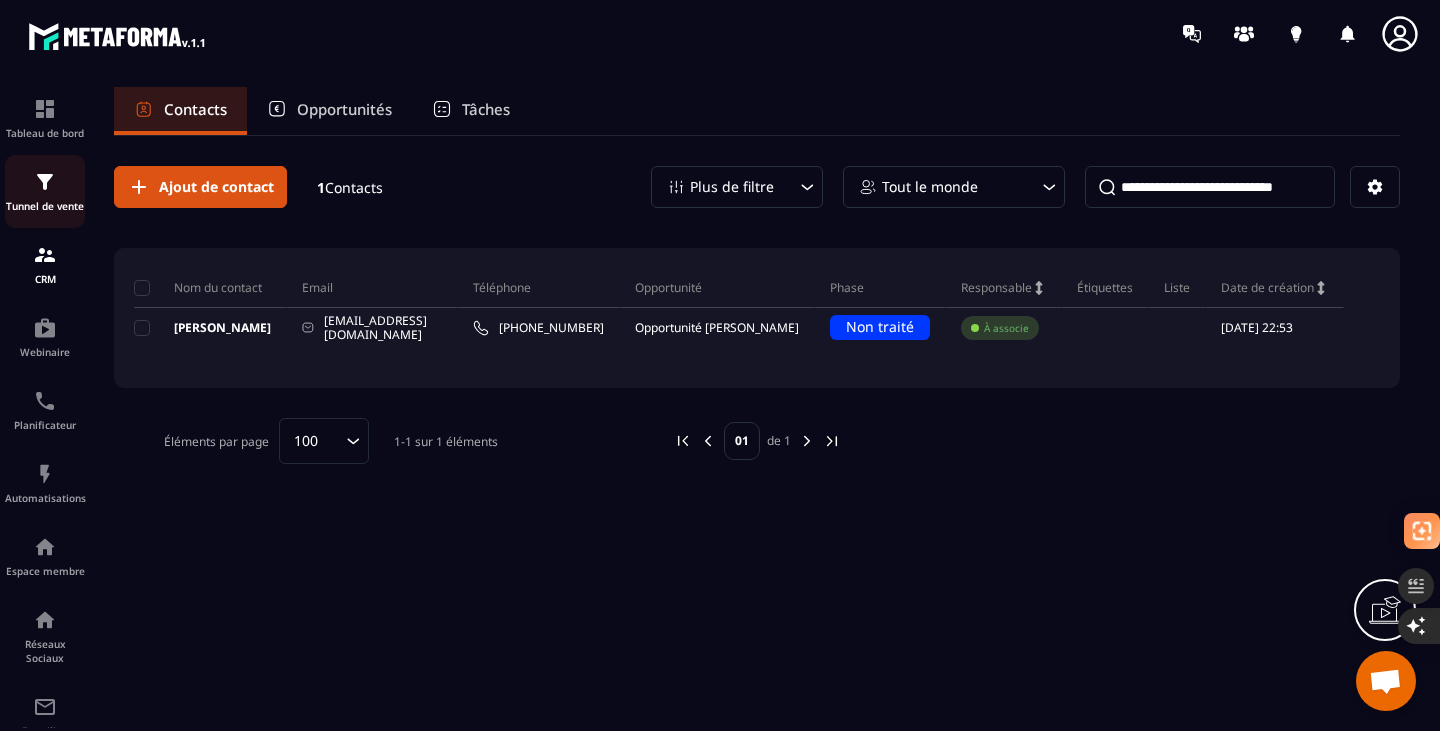 click on "Tunnel de vente" 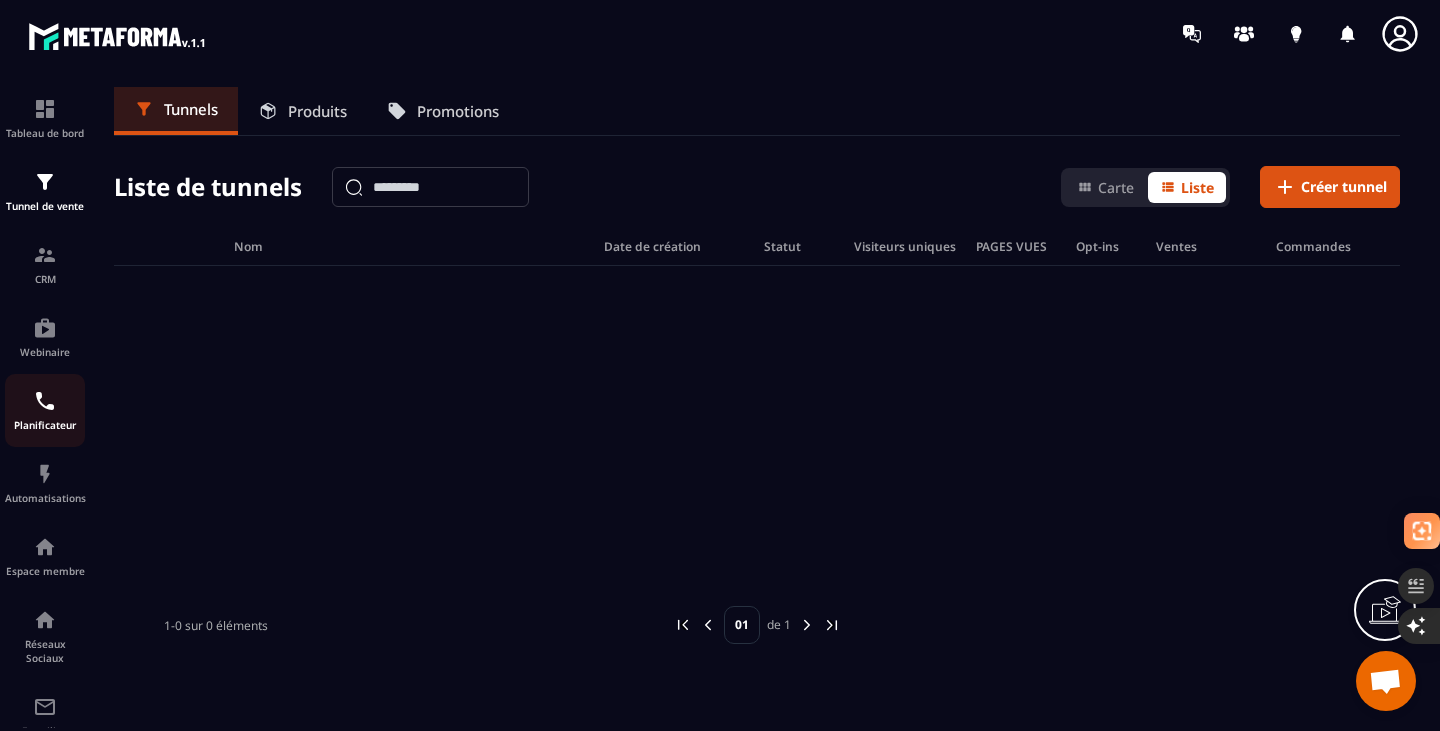 click at bounding box center (45, 401) 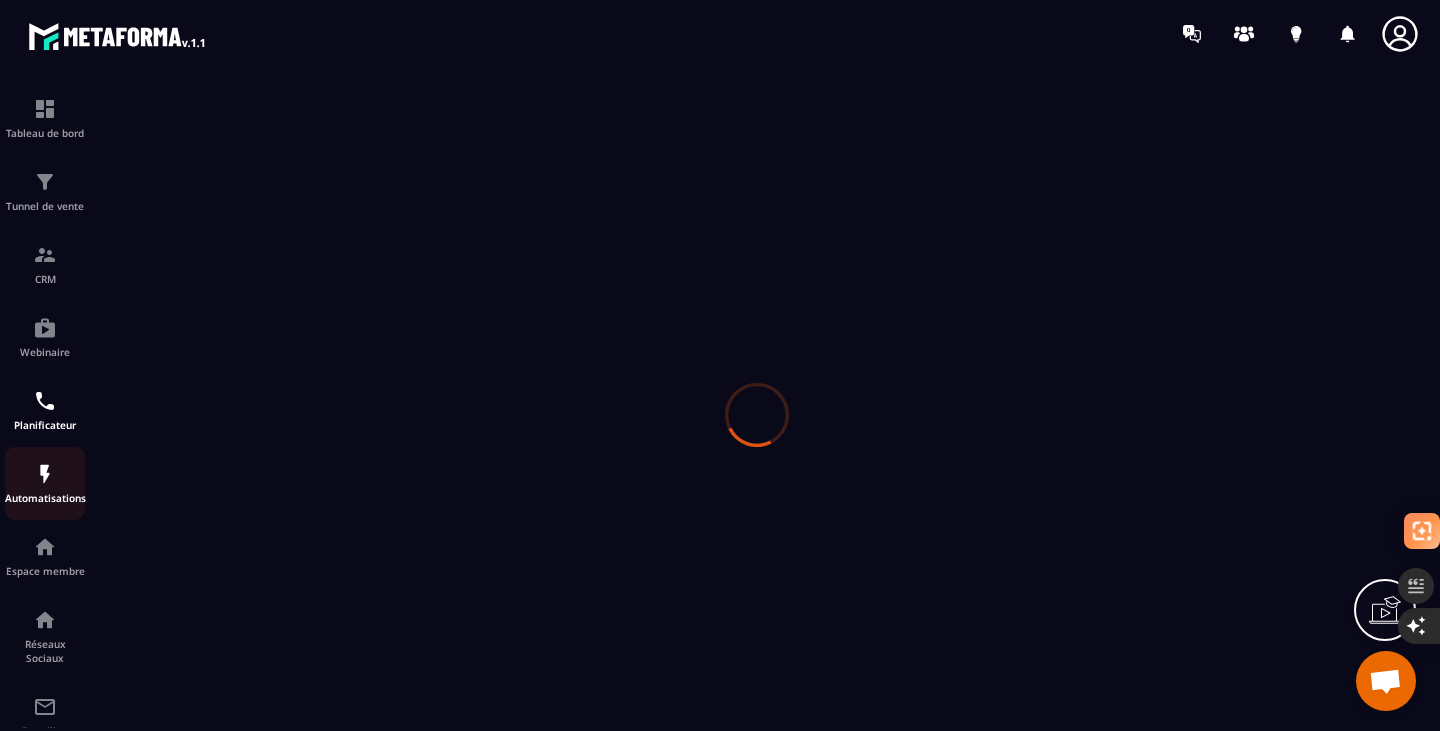 scroll, scrollTop: 0, scrollLeft: 0, axis: both 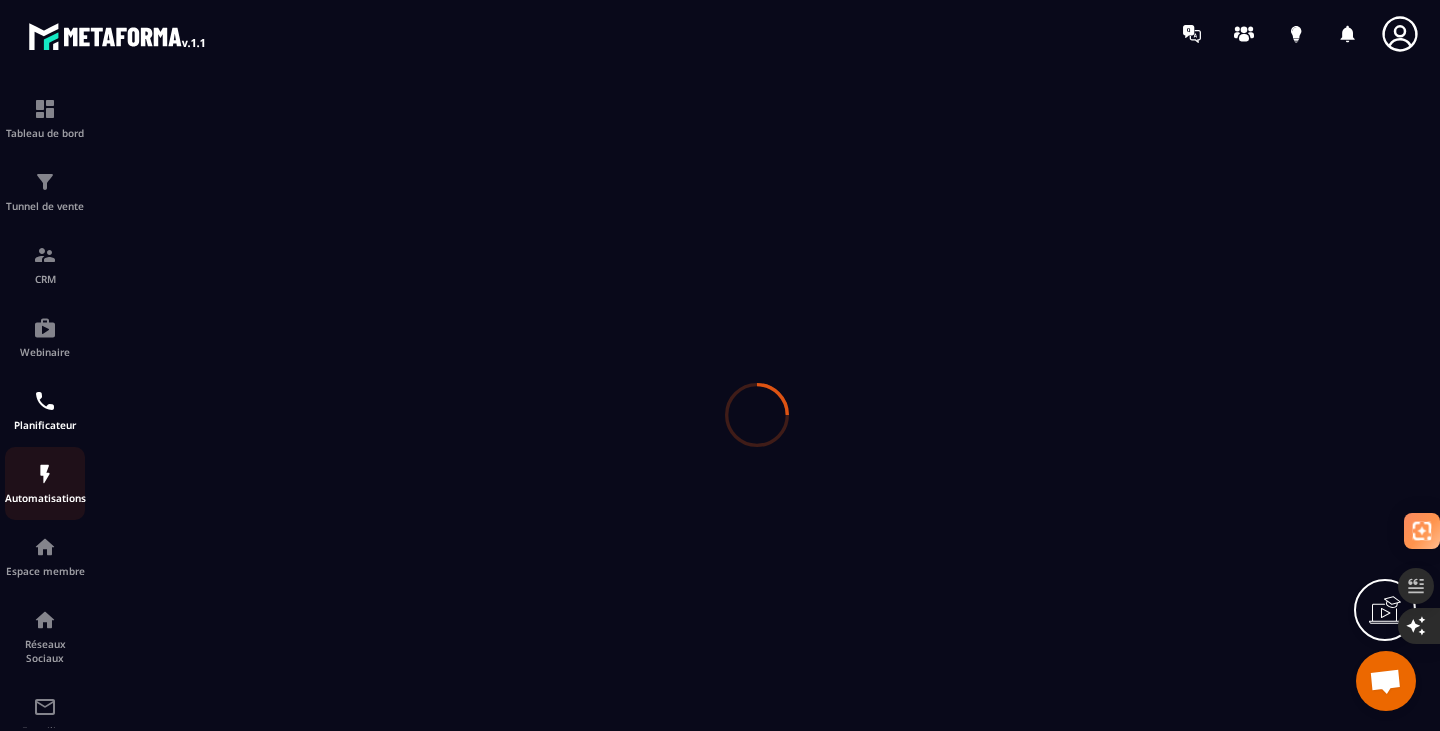 click on "Automatisations" 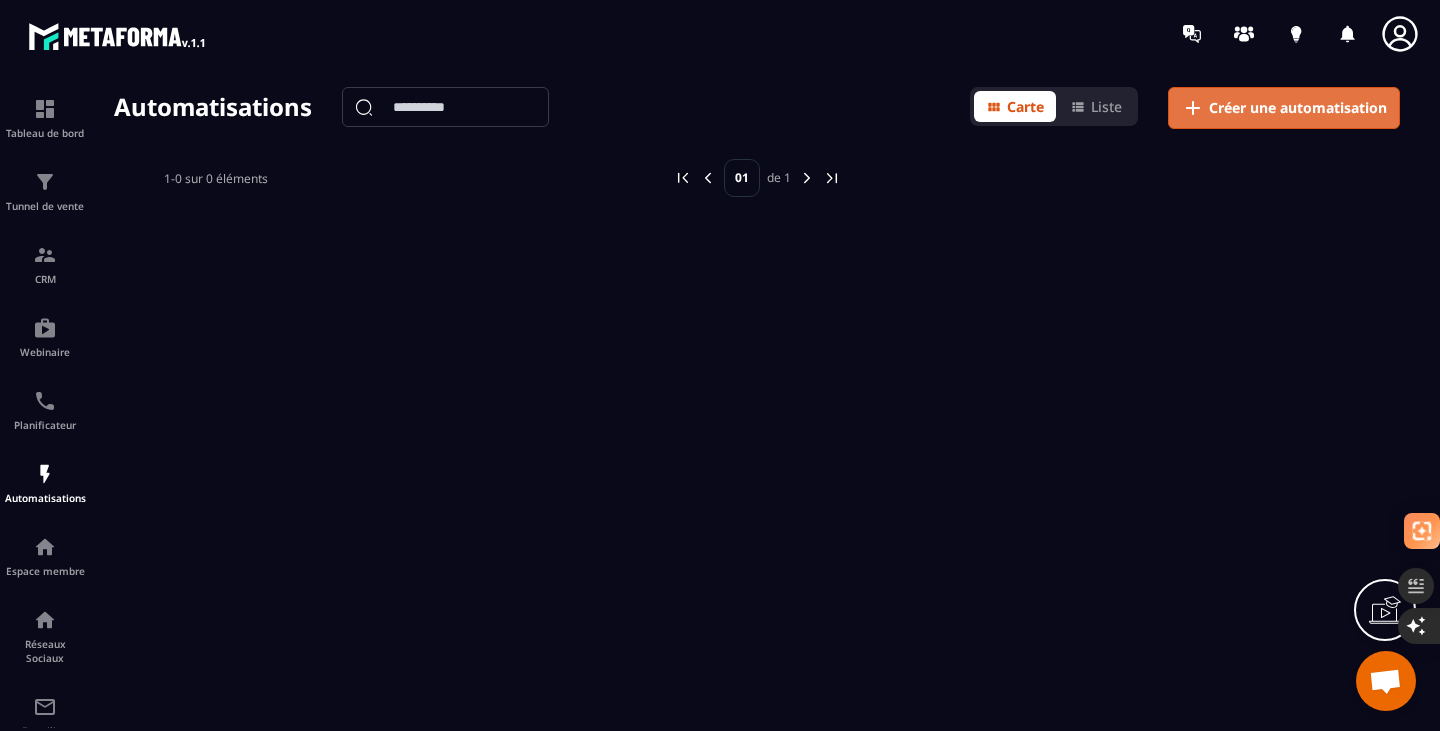 click on "Créer une automatisation" at bounding box center [1298, 108] 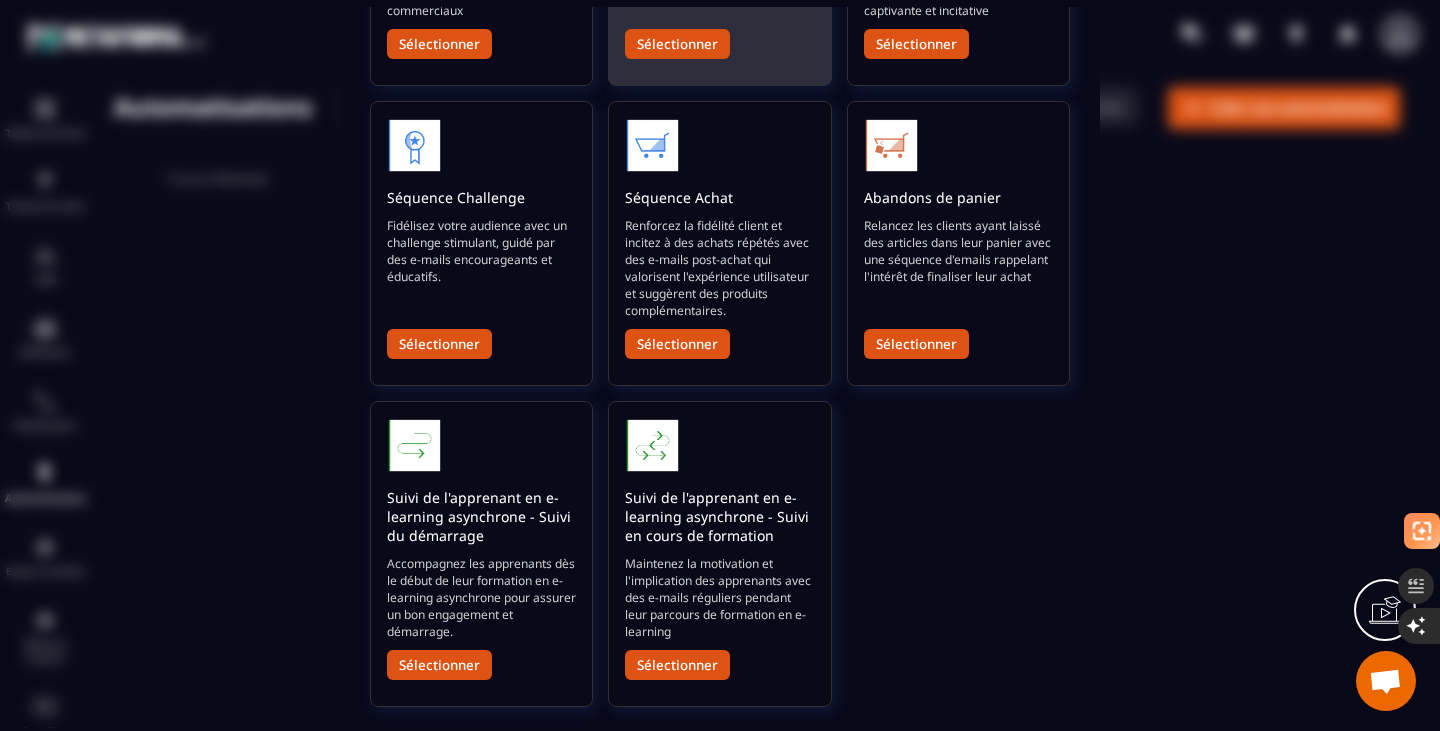 scroll, scrollTop: 0, scrollLeft: 0, axis: both 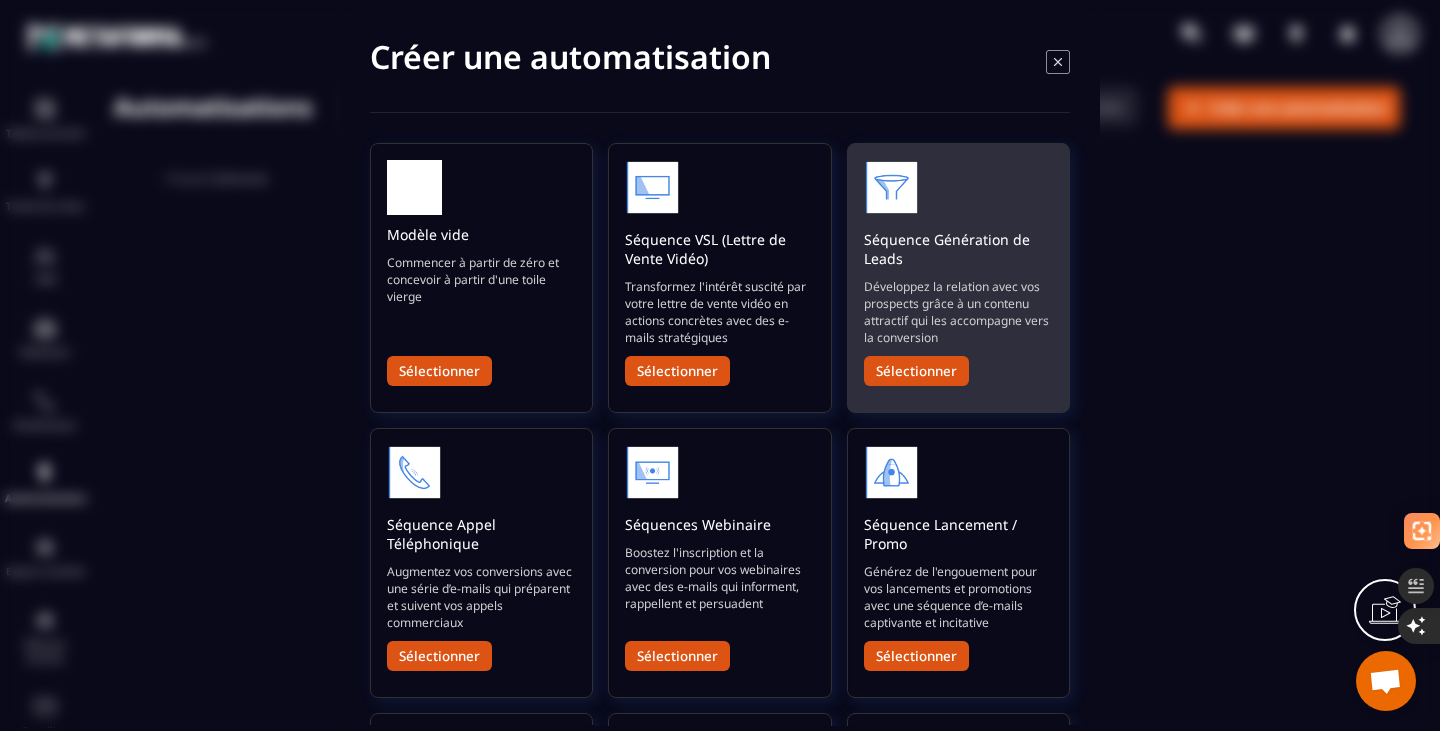 click on "Développez la relation avec vos prospects grâce à un contenu attractif qui les accompagne vers la conversion" at bounding box center [958, 312] 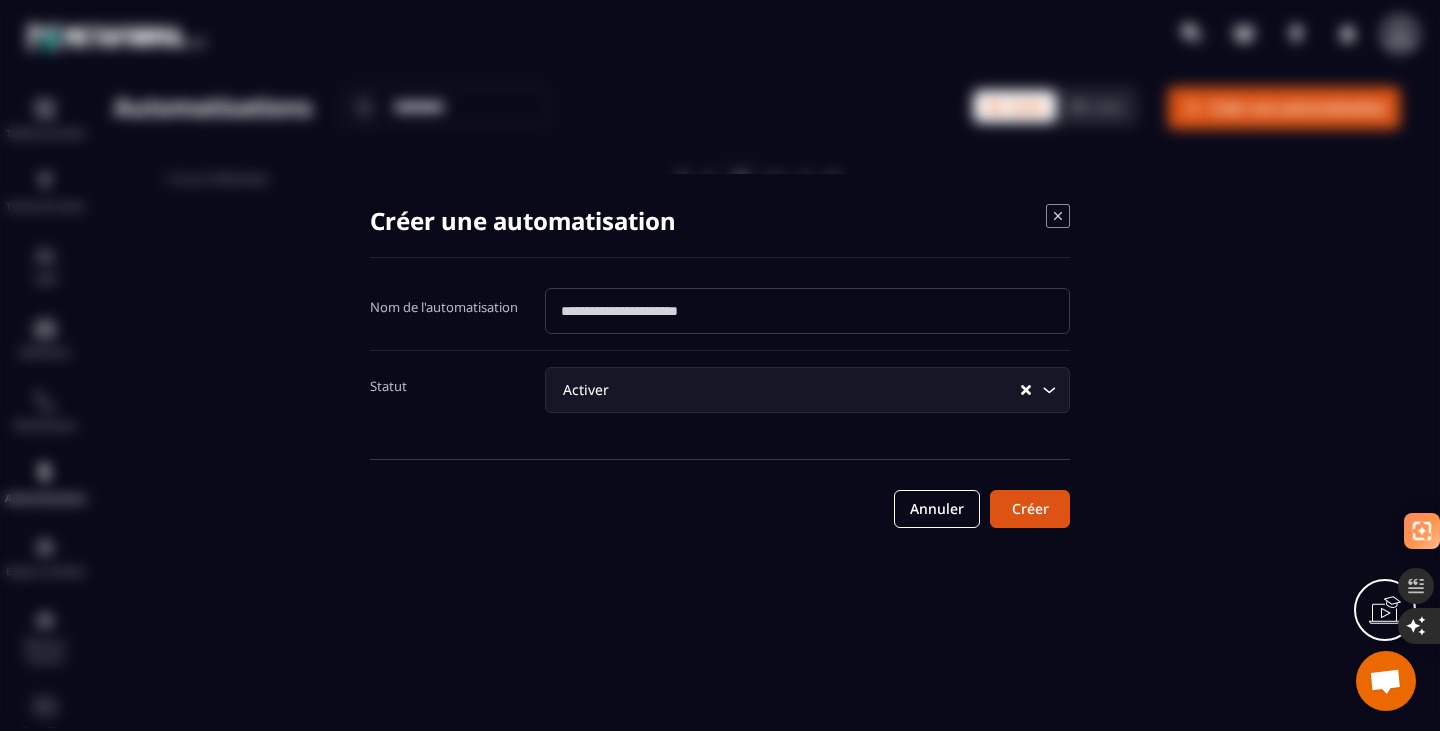 click at bounding box center [807, 311] 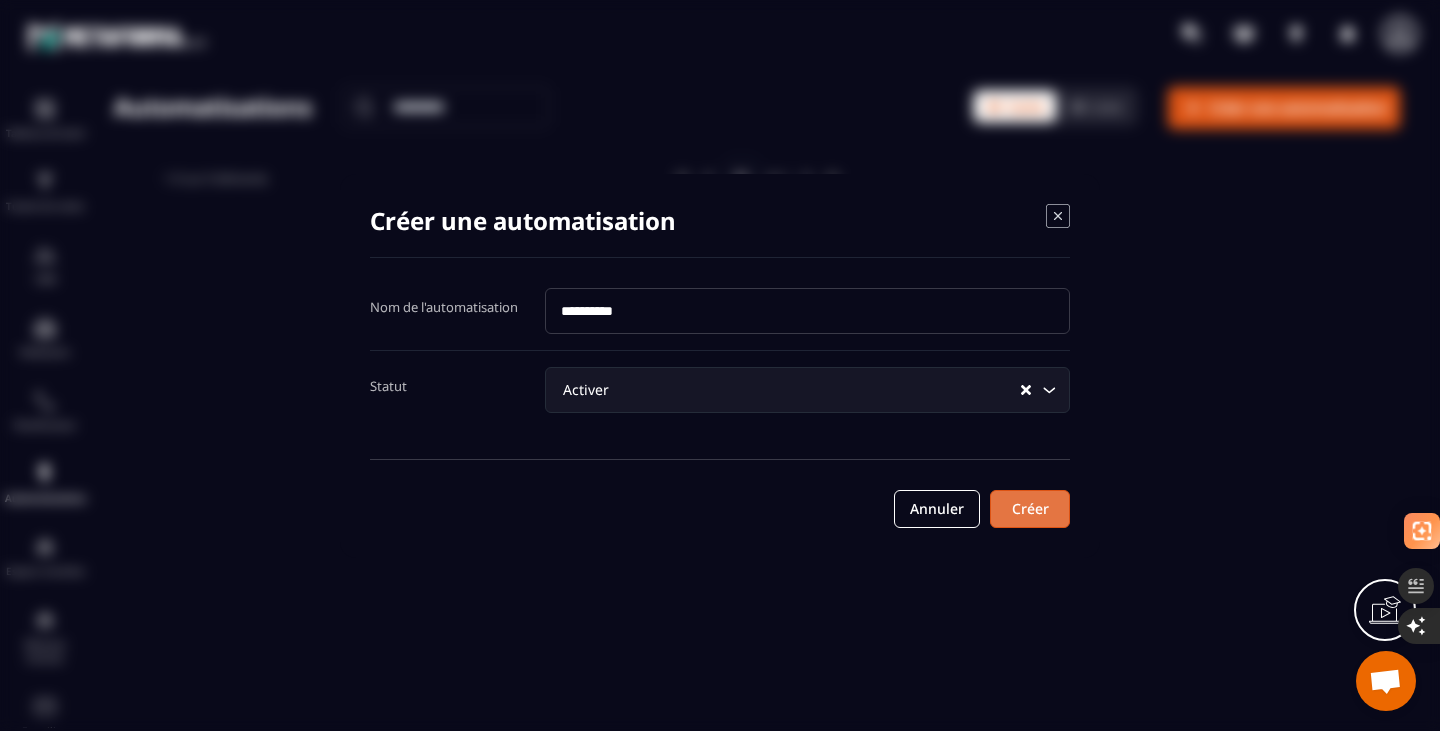 type on "**********" 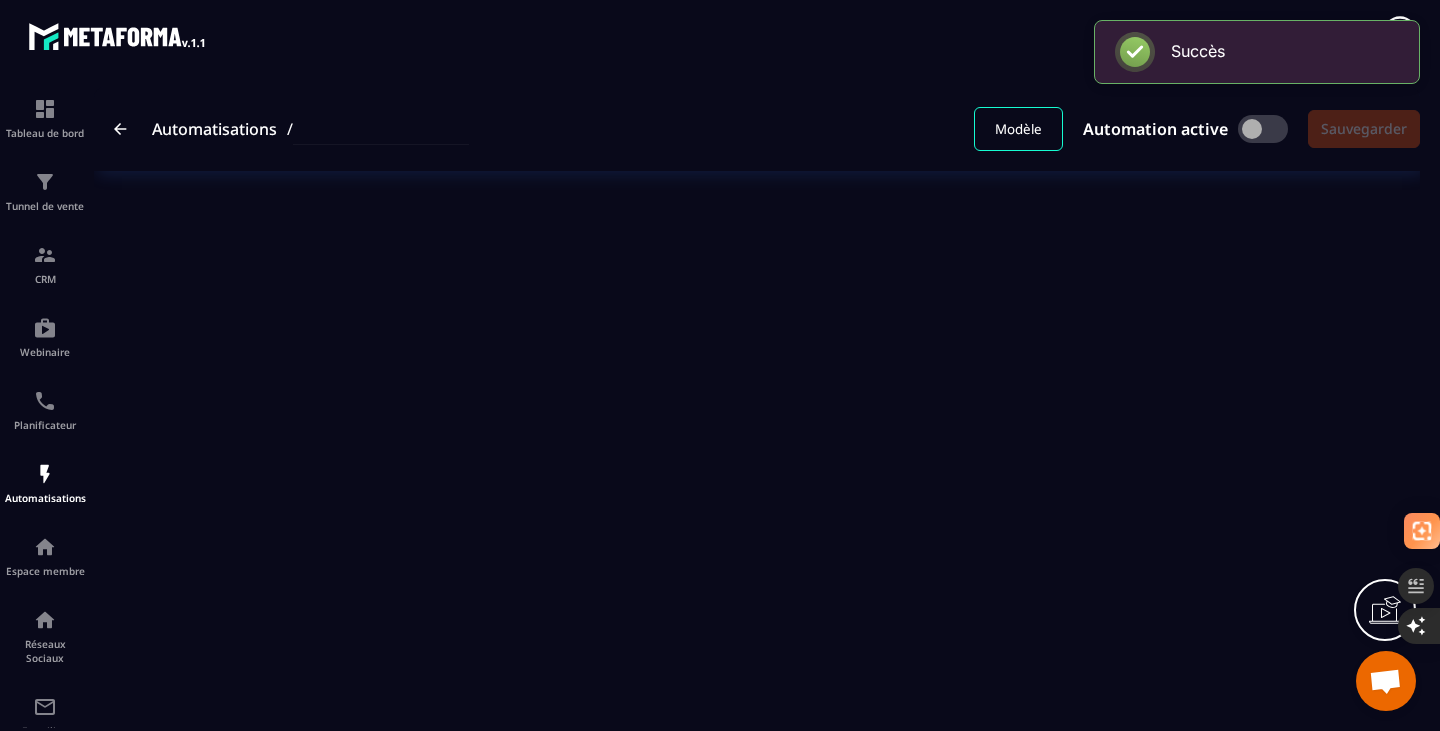 type on "**********" 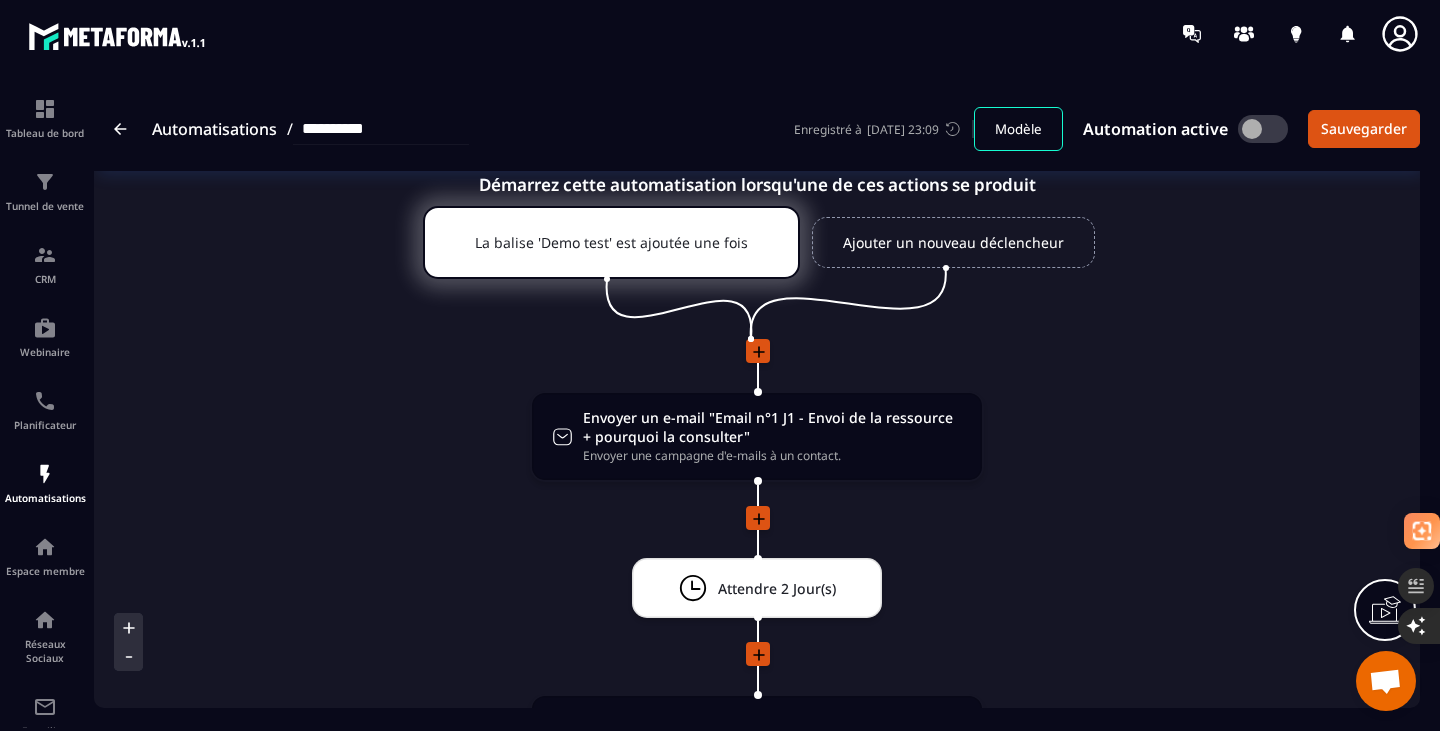 scroll, scrollTop: 1, scrollLeft: 0, axis: vertical 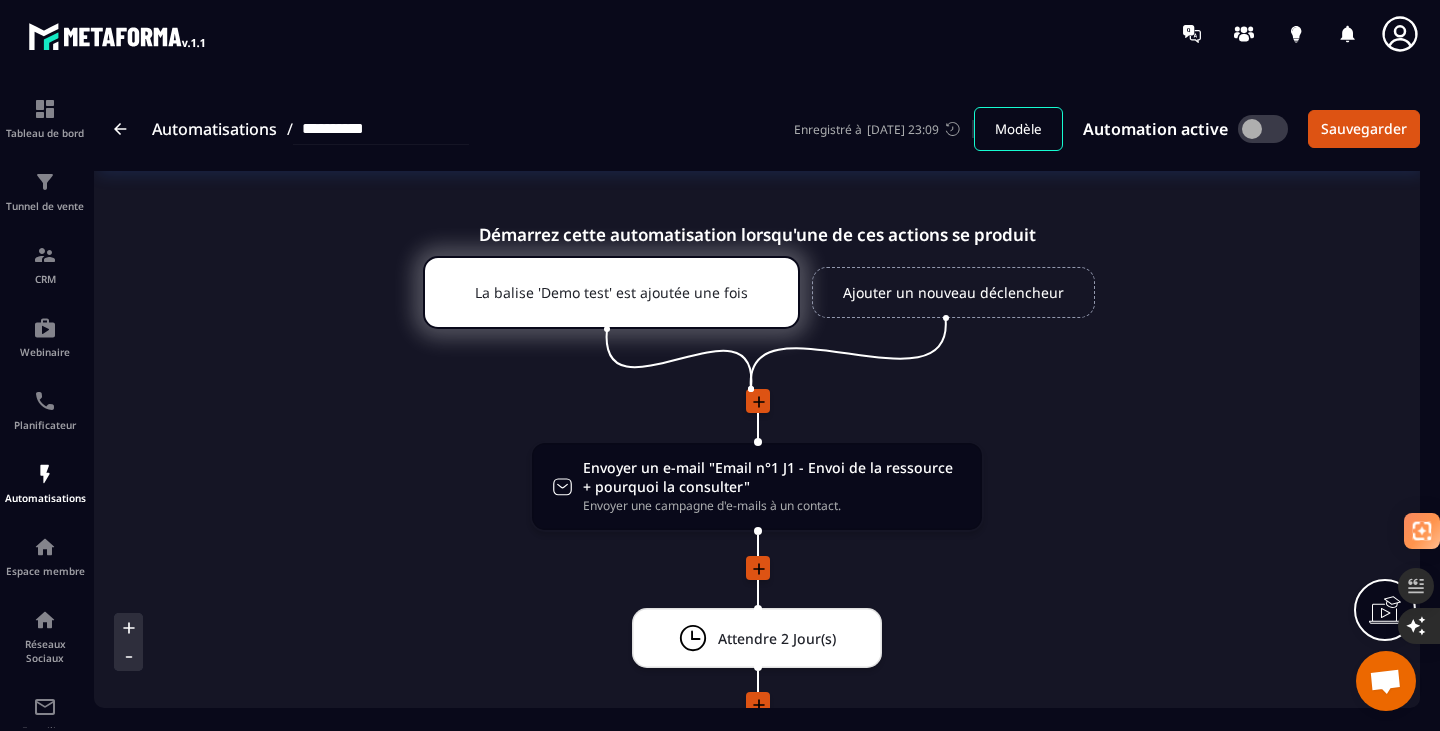 click on "**********" at bounding box center [291, 129] 